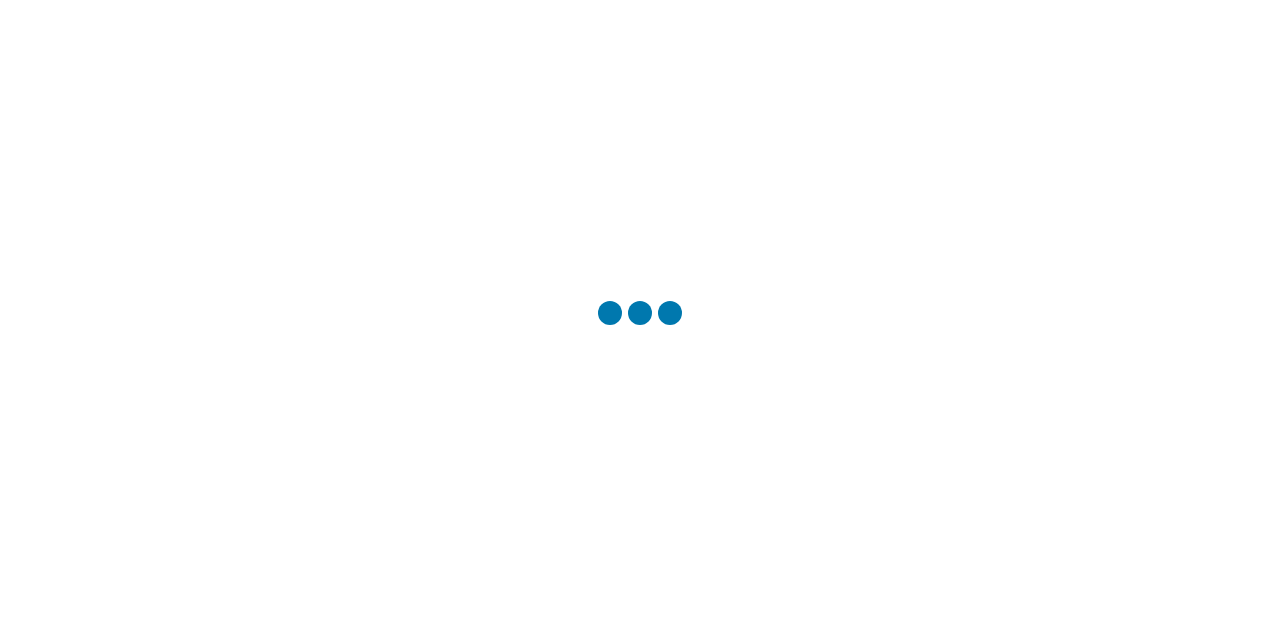 scroll, scrollTop: 0, scrollLeft: 0, axis: both 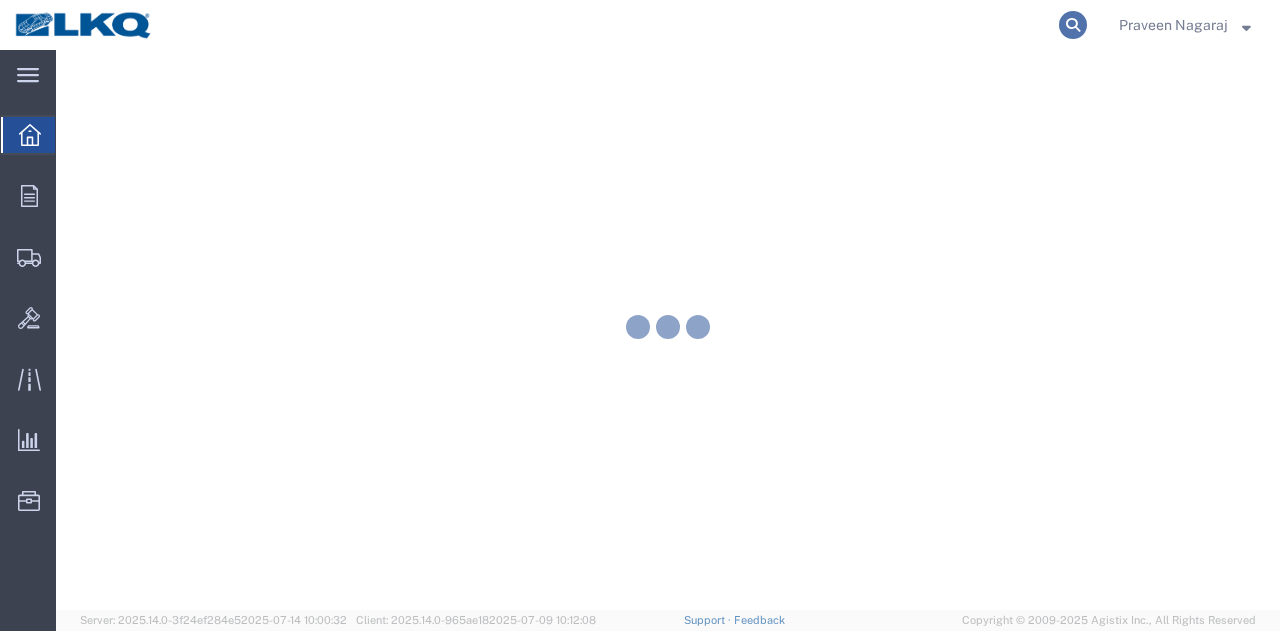 click 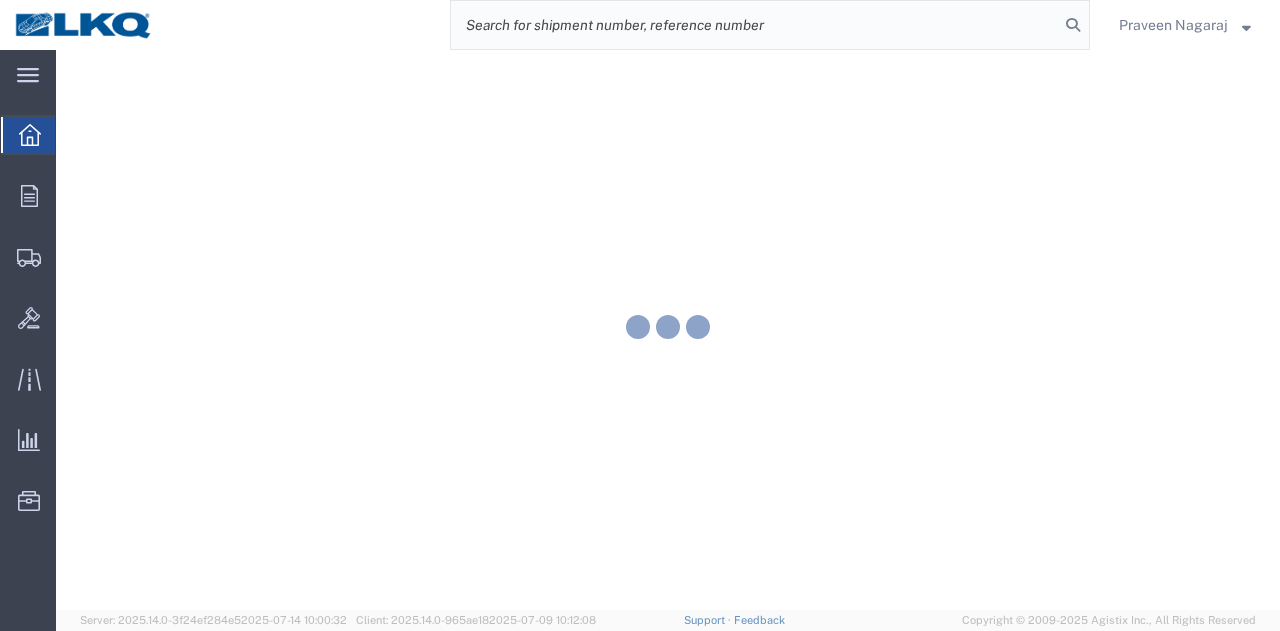 click 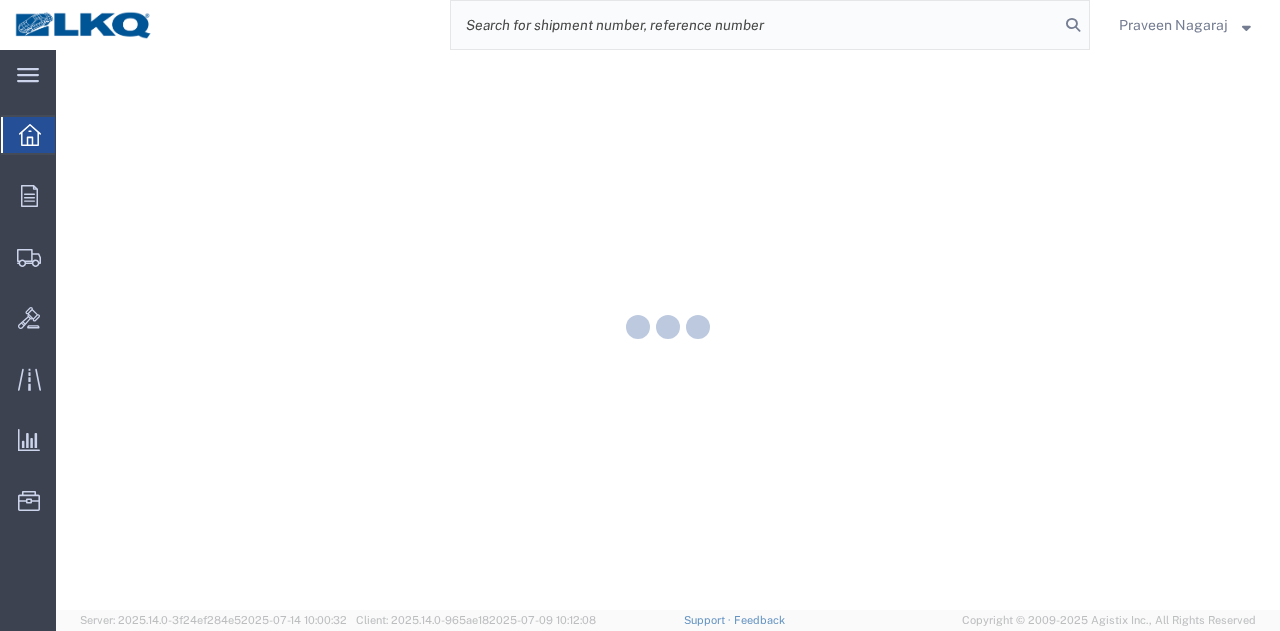 scroll, scrollTop: 0, scrollLeft: 0, axis: both 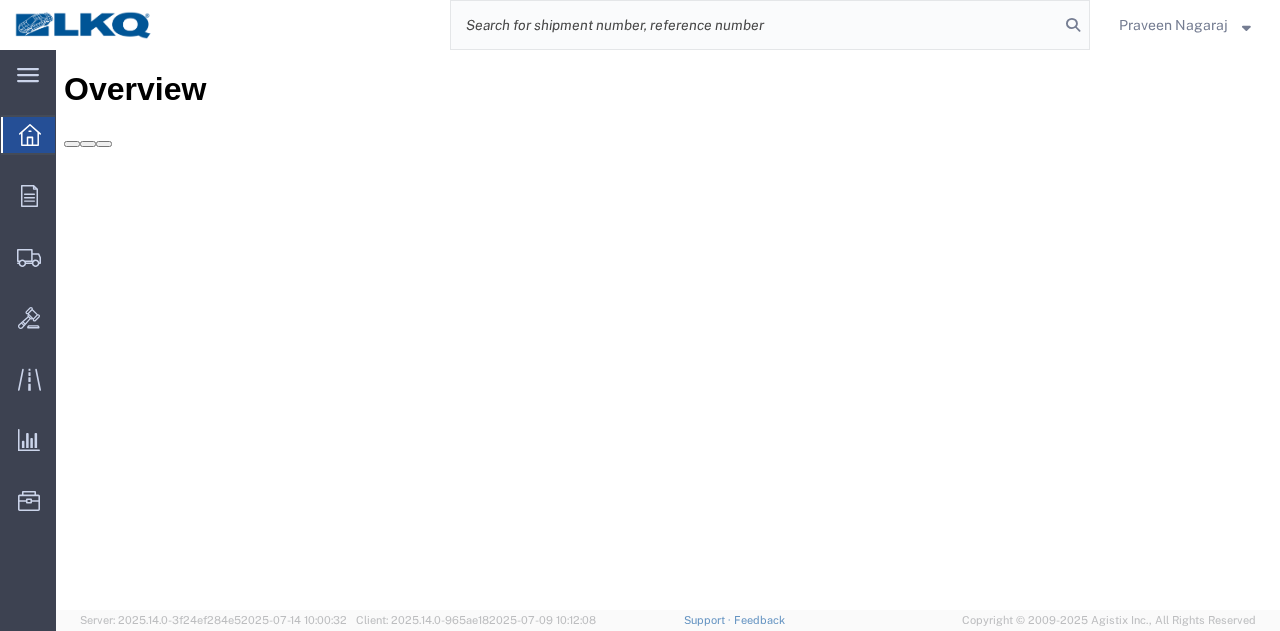 paste on "56041120" 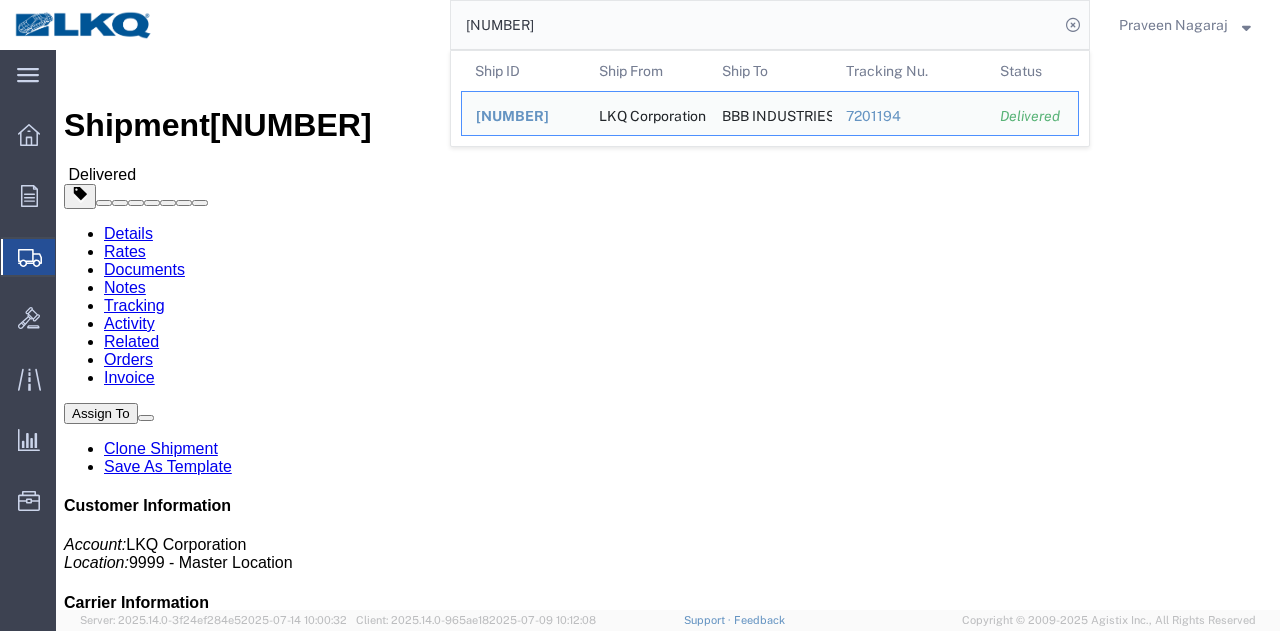 click on "Documents" 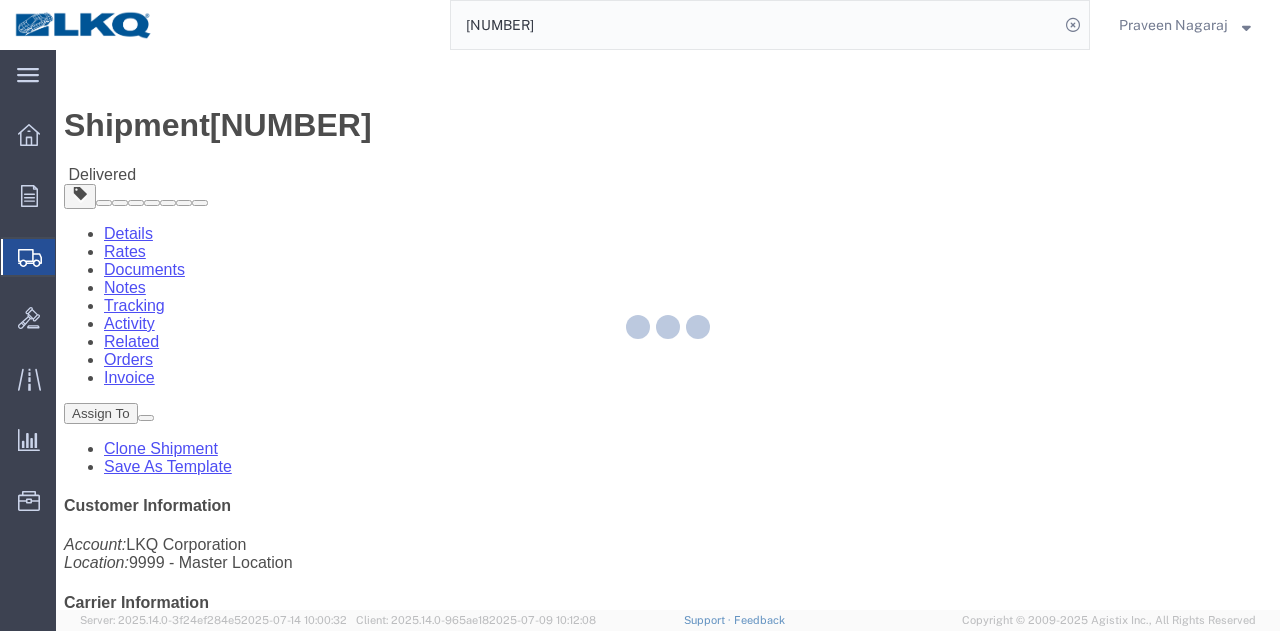 click 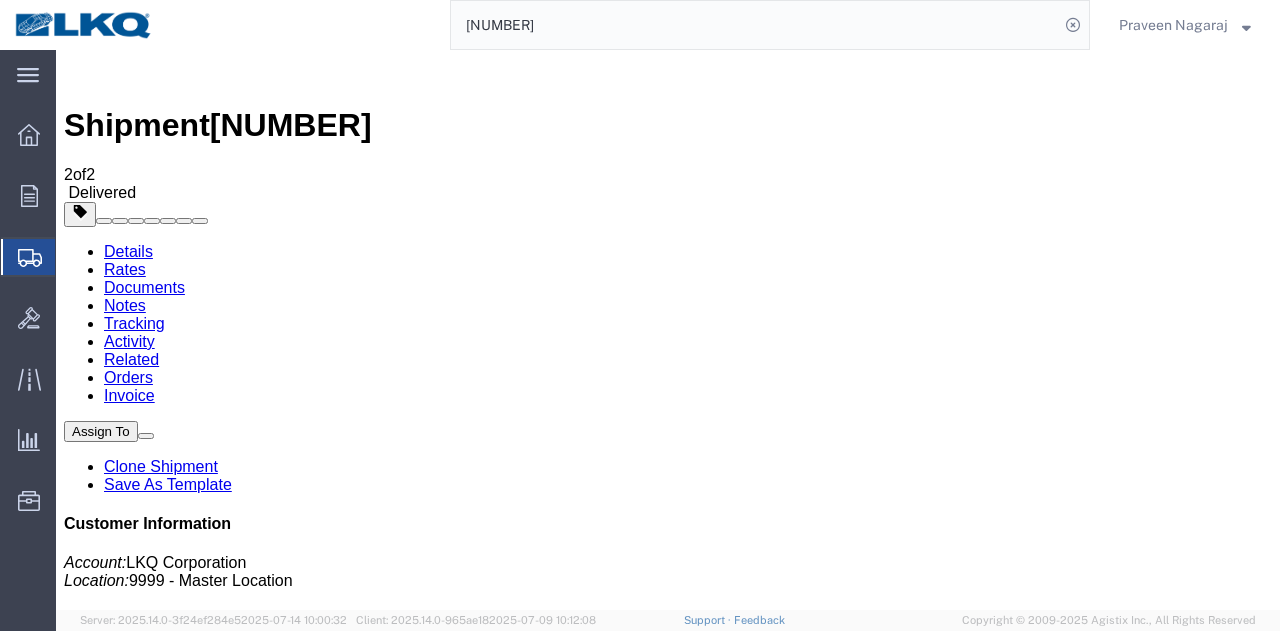 click on "Rates" at bounding box center (125, 269) 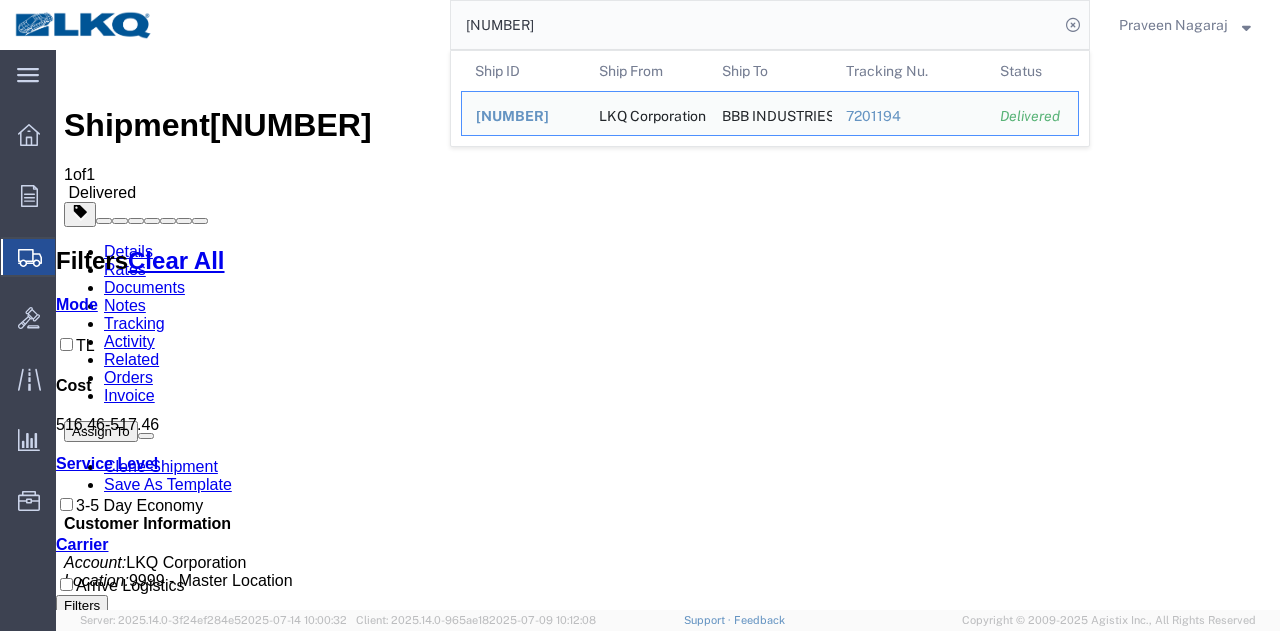 drag, startPoint x: 578, startPoint y: 28, endPoint x: 345, endPoint y: 29, distance: 233.00215 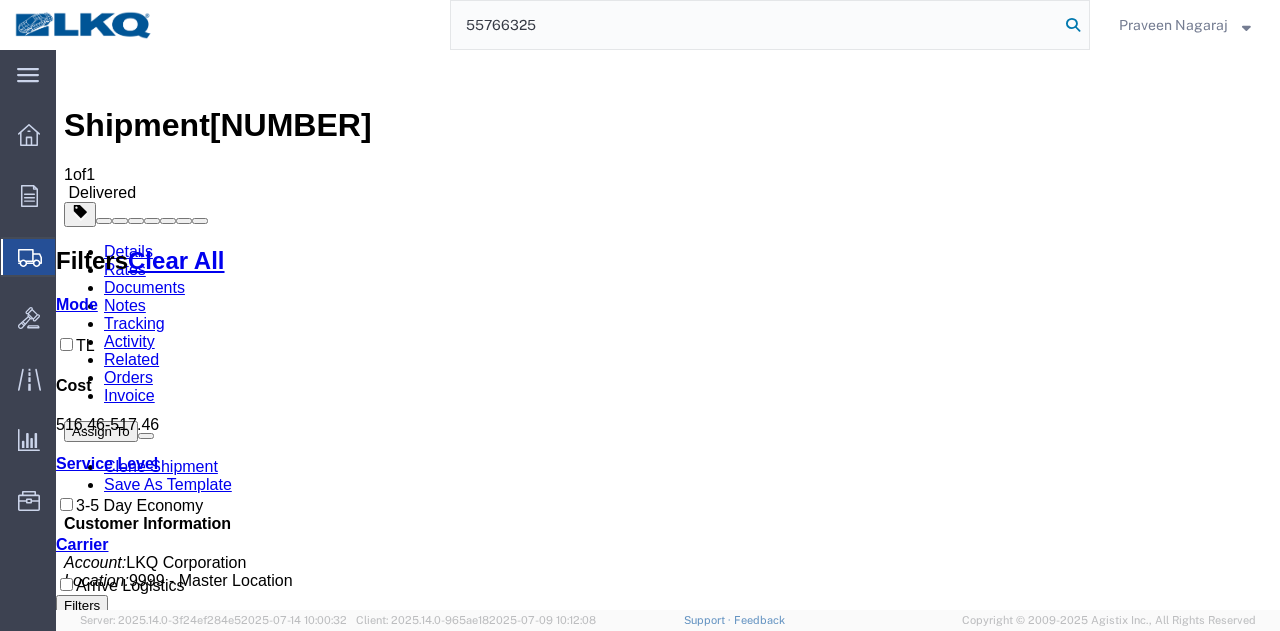 type on "55766325" 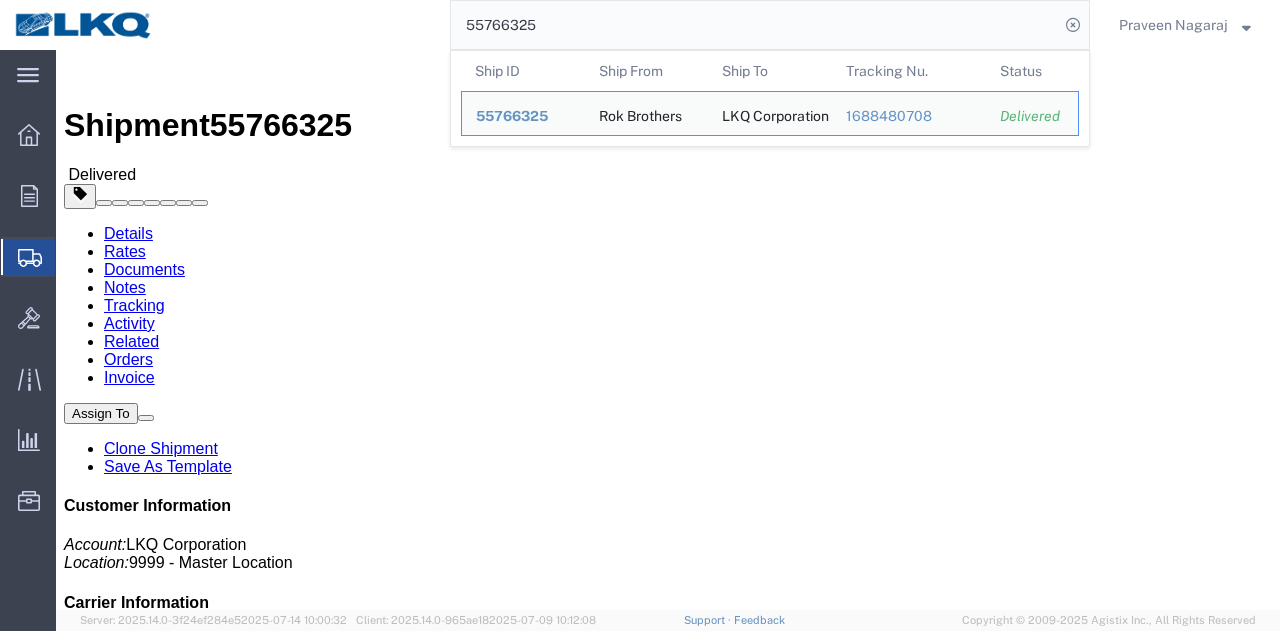 click on "Rates" 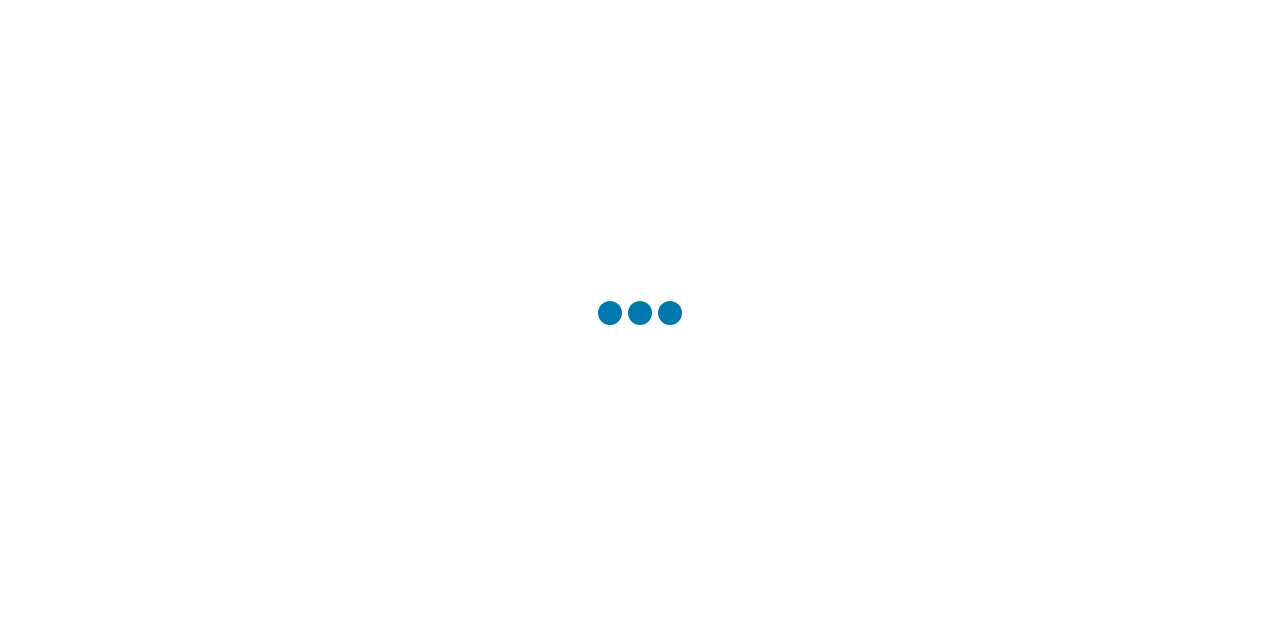 scroll, scrollTop: 0, scrollLeft: 0, axis: both 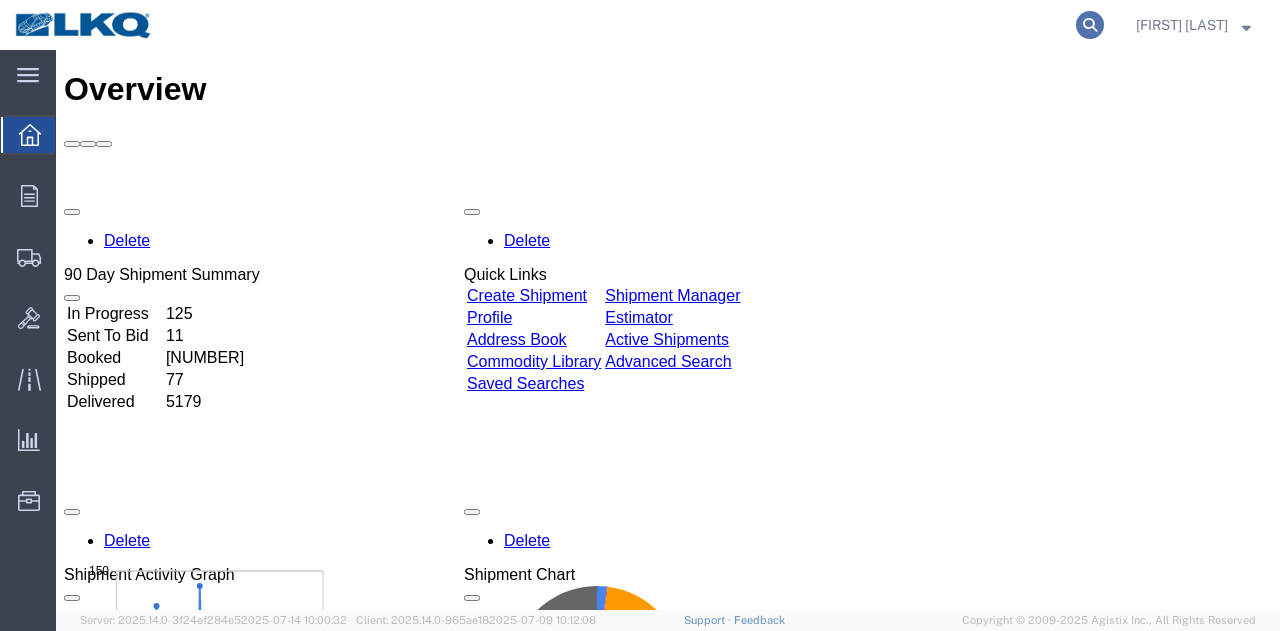 click 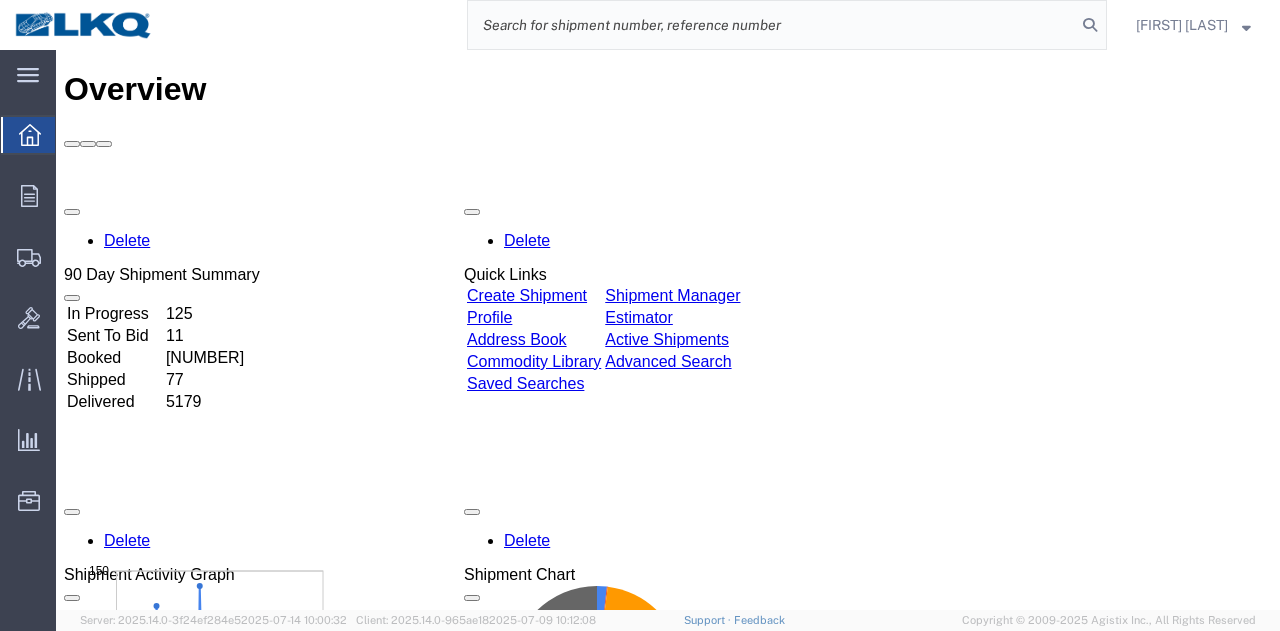 click 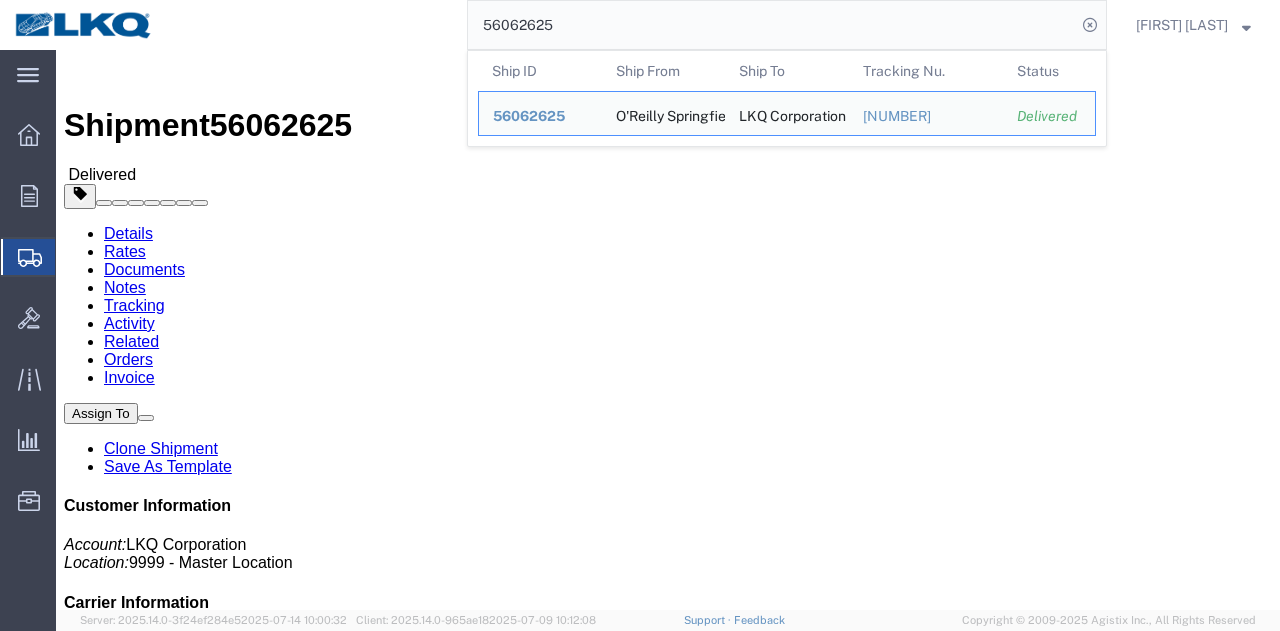 click on "Rates" 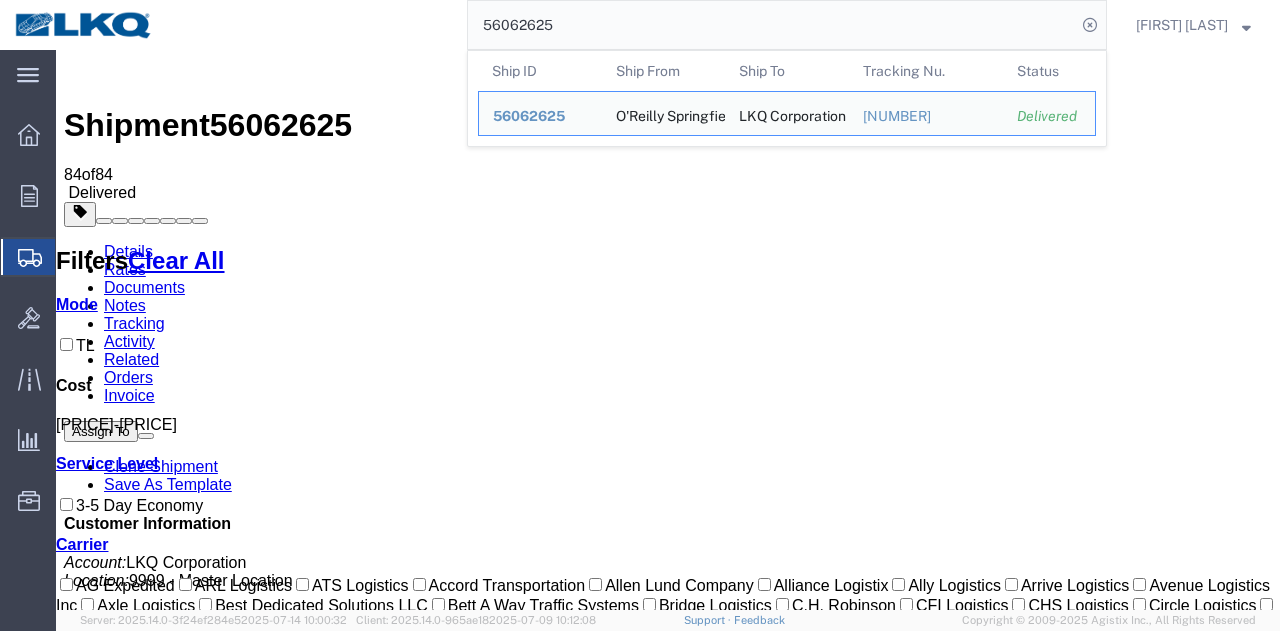 drag, startPoint x: 576, startPoint y: 41, endPoint x: 282, endPoint y: 32, distance: 294.13773 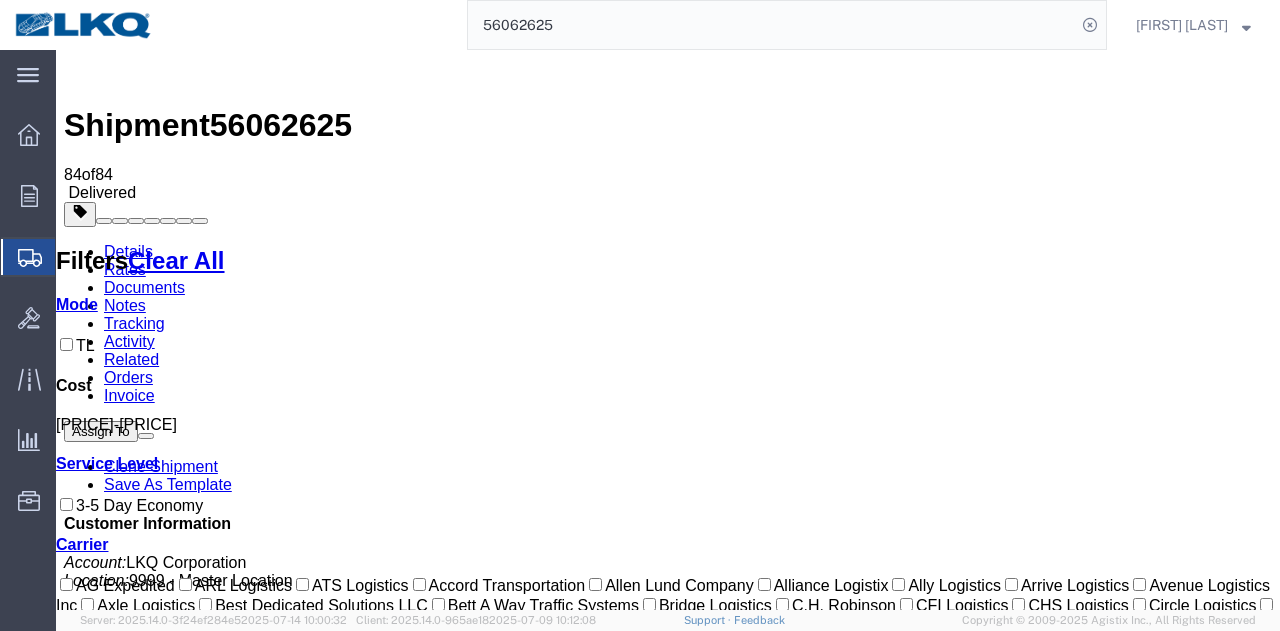 paste on "587820" 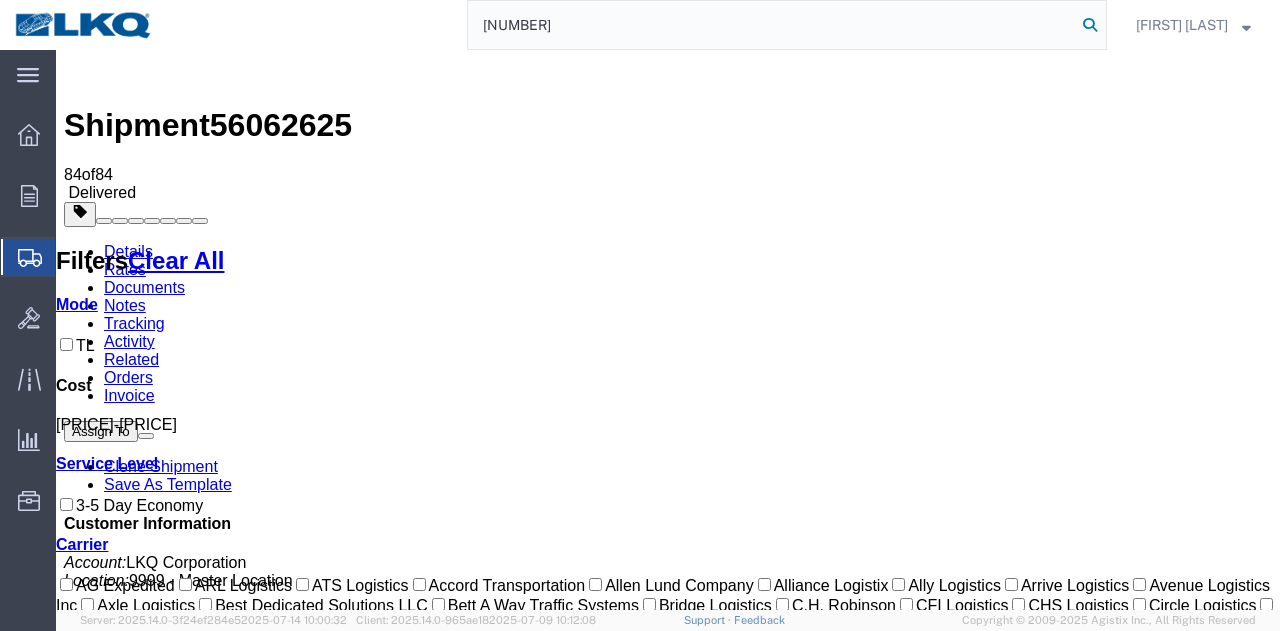type on "55878205" 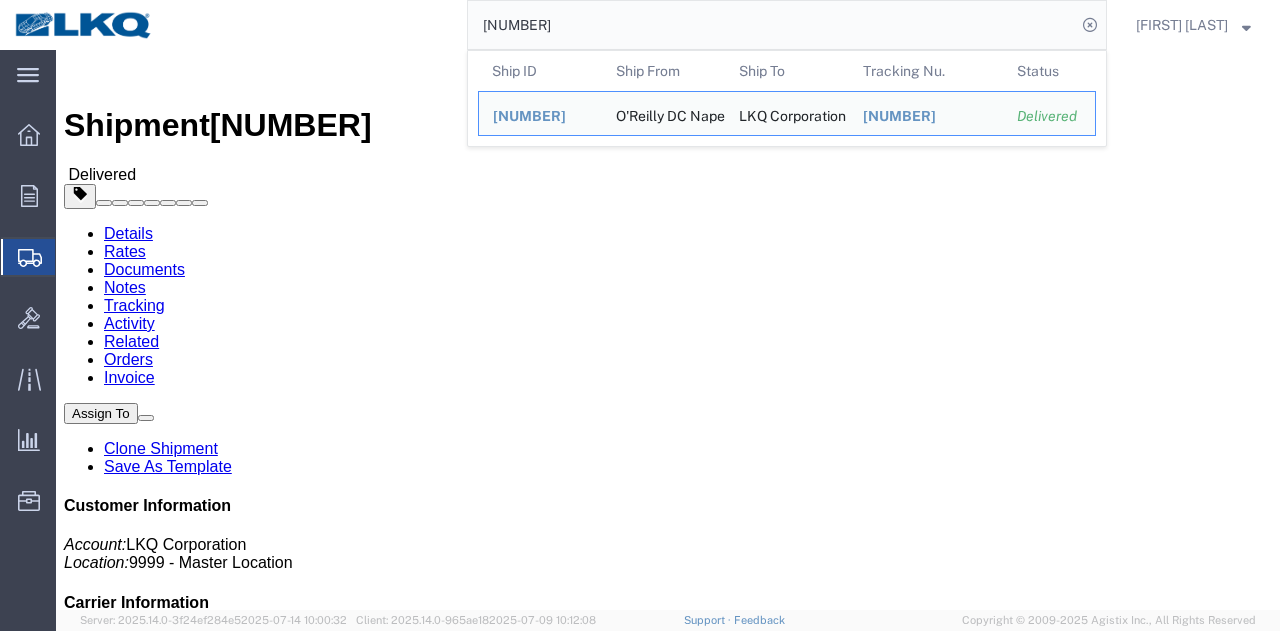 click on "Rates" 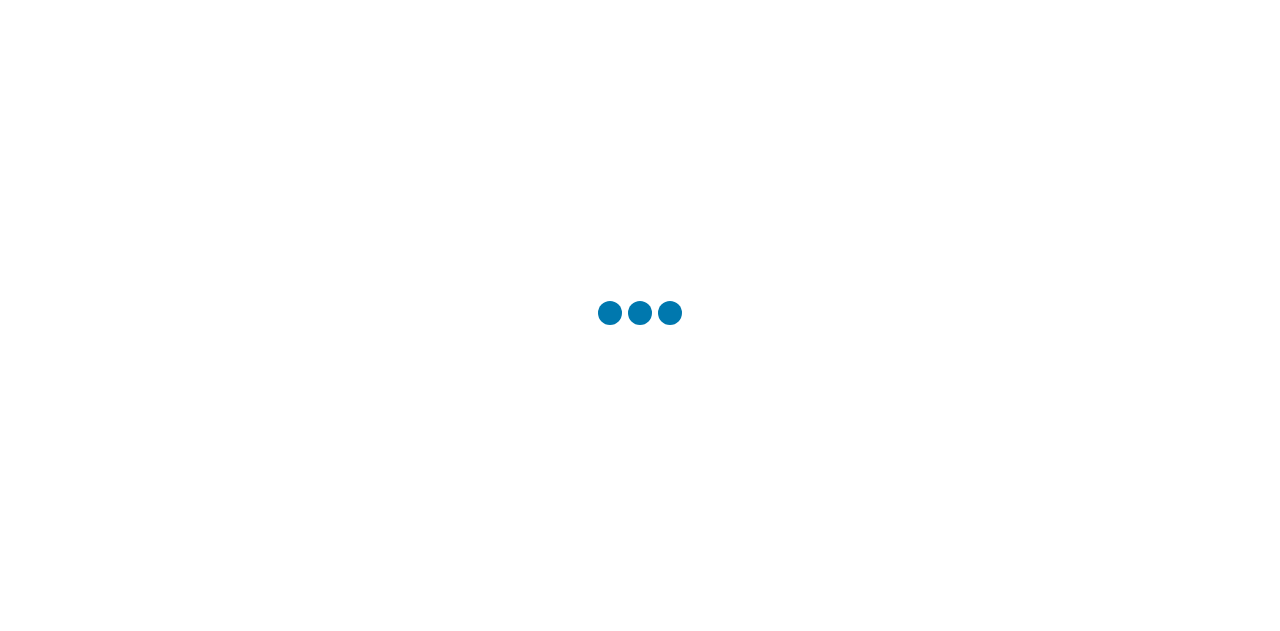 scroll, scrollTop: 0, scrollLeft: 0, axis: both 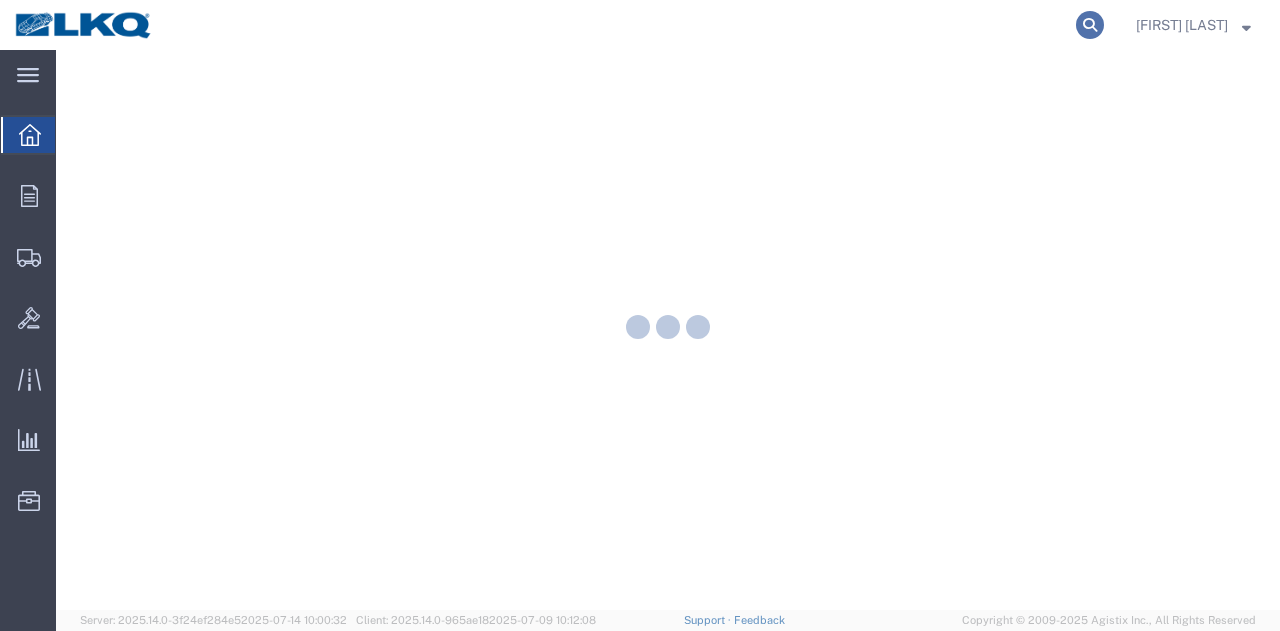 click 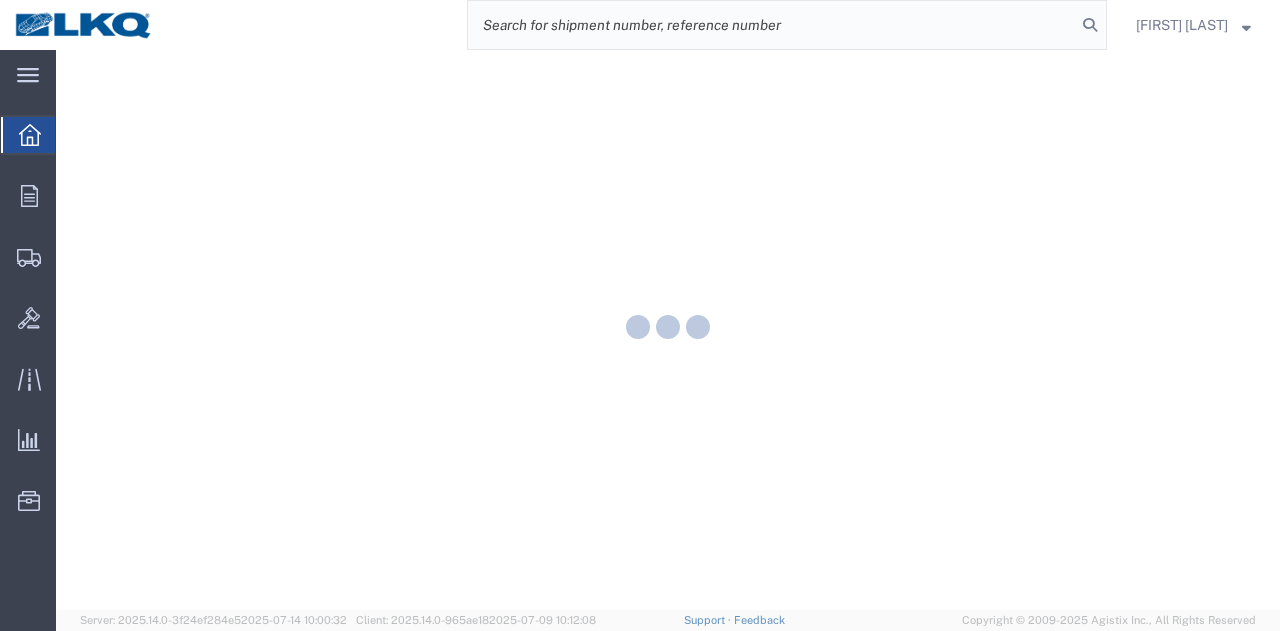 click 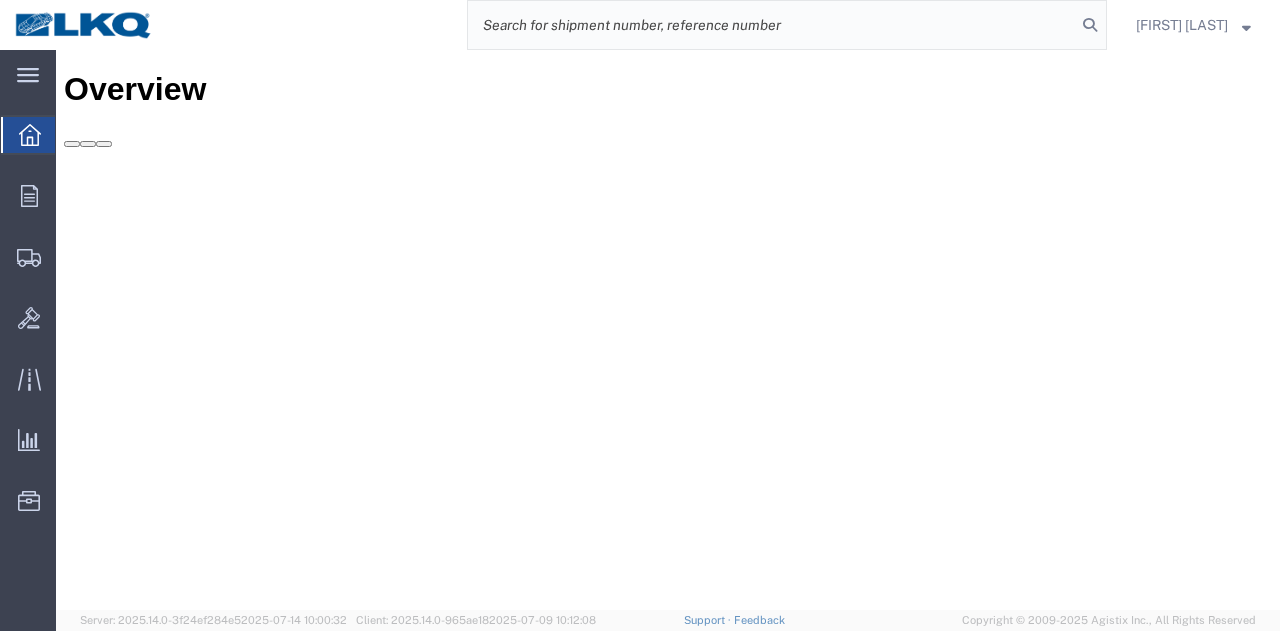 paste on "[NUMBER]" 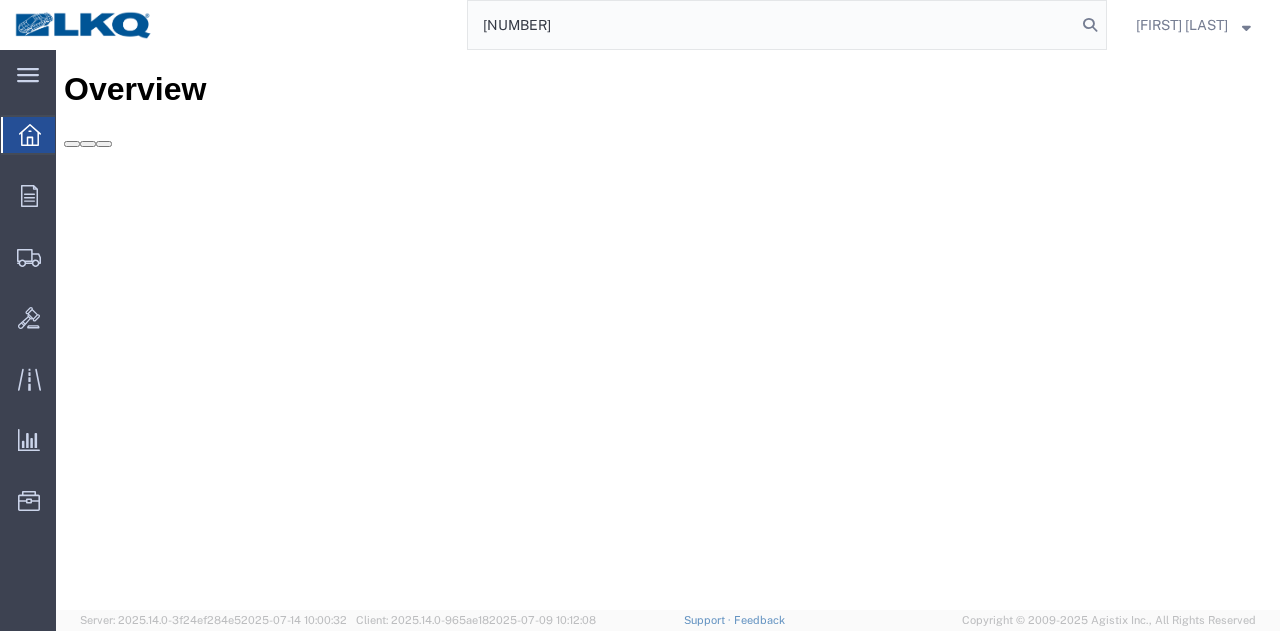 scroll, scrollTop: 0, scrollLeft: 0, axis: both 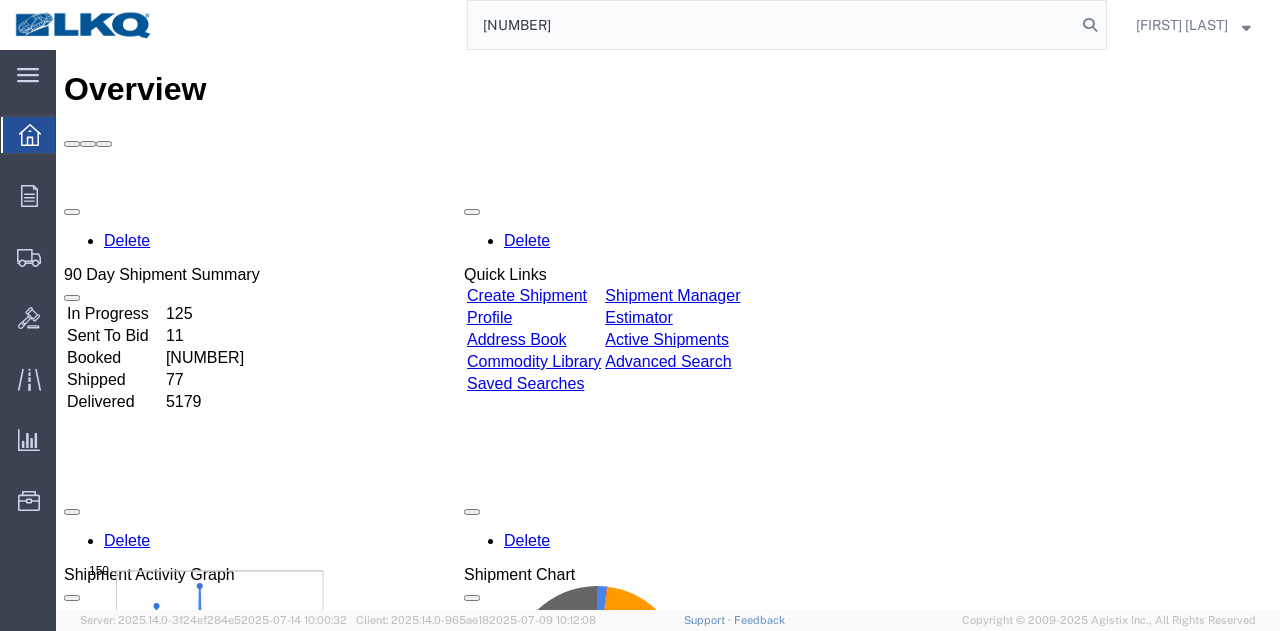 type on "[NUMBER]" 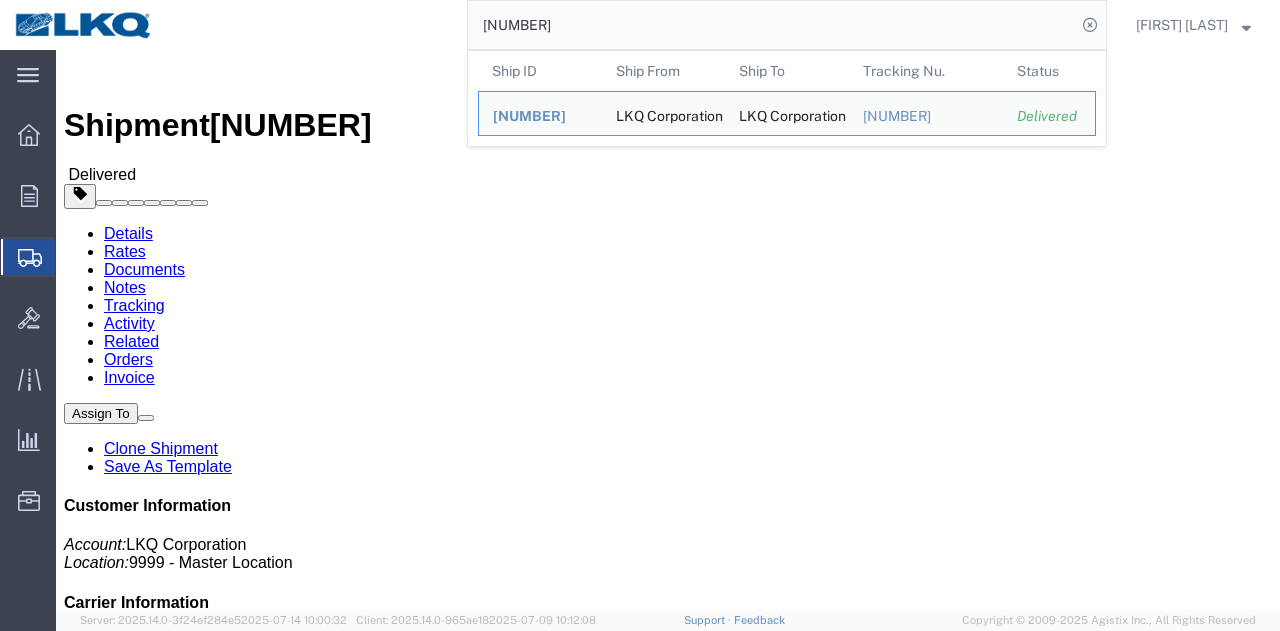 click on "Rates" 